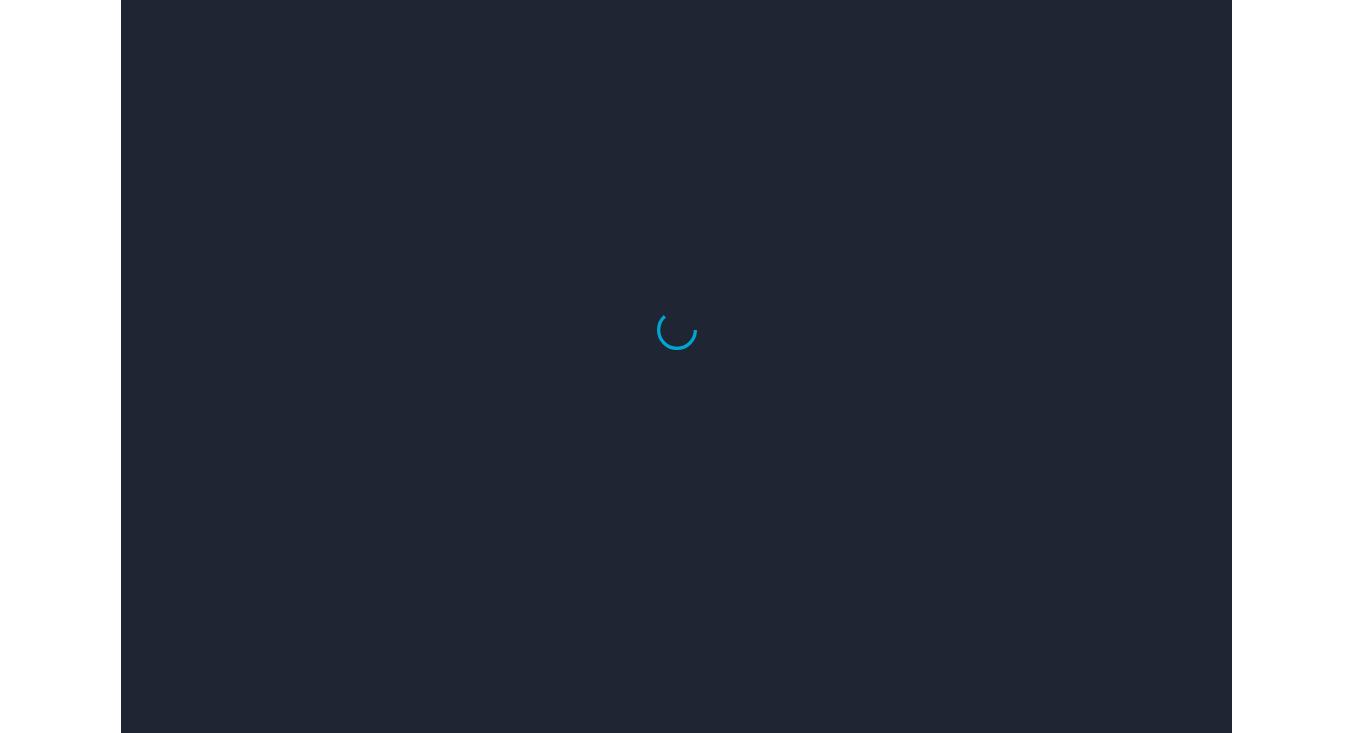 scroll, scrollTop: 0, scrollLeft: 0, axis: both 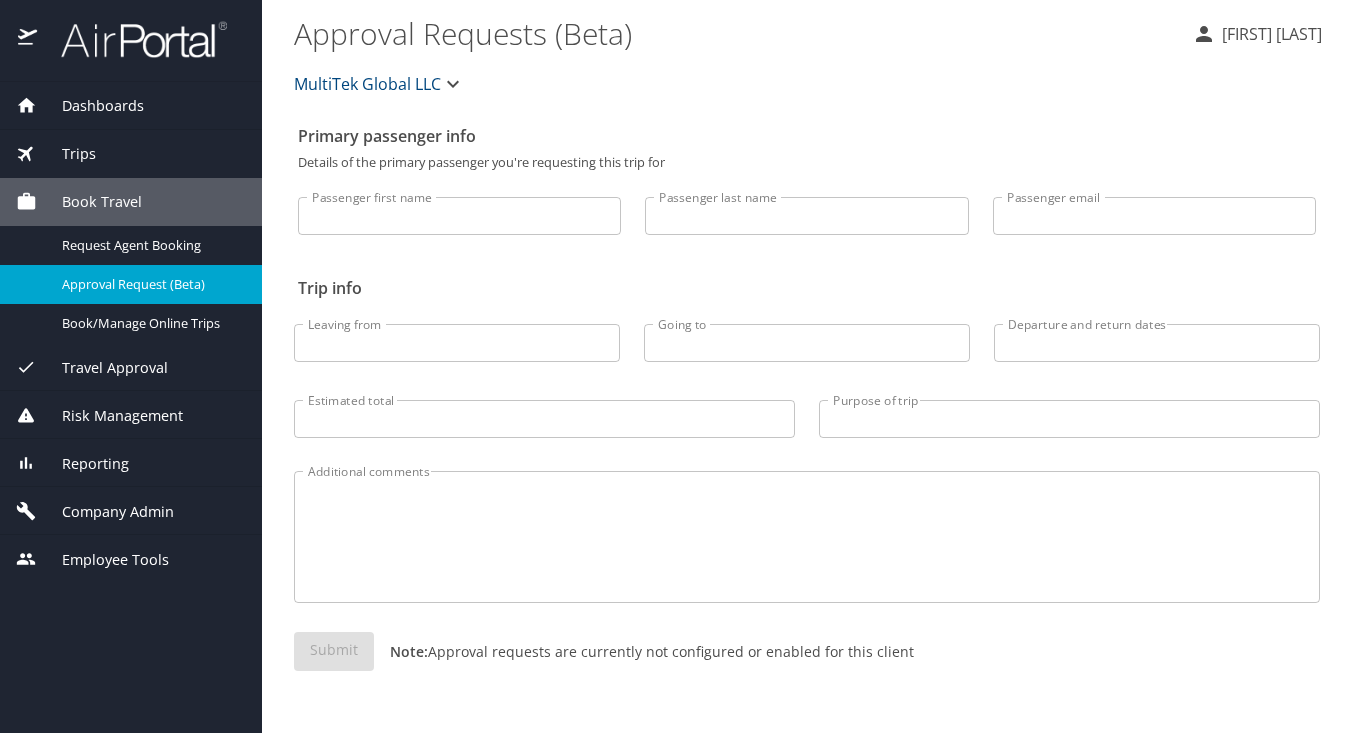 click on "Dashboards" at bounding box center [90, 106] 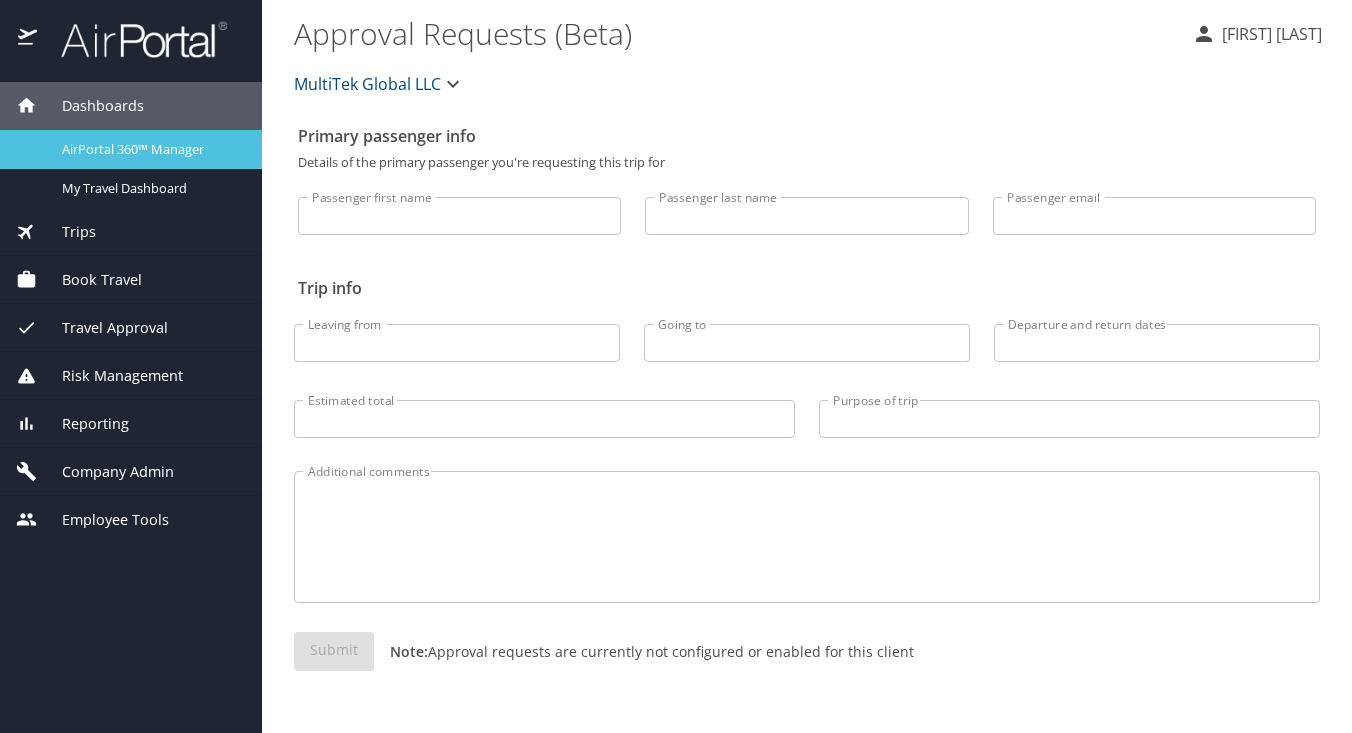 click on "AirPortal 360™ Manager" at bounding box center [150, 149] 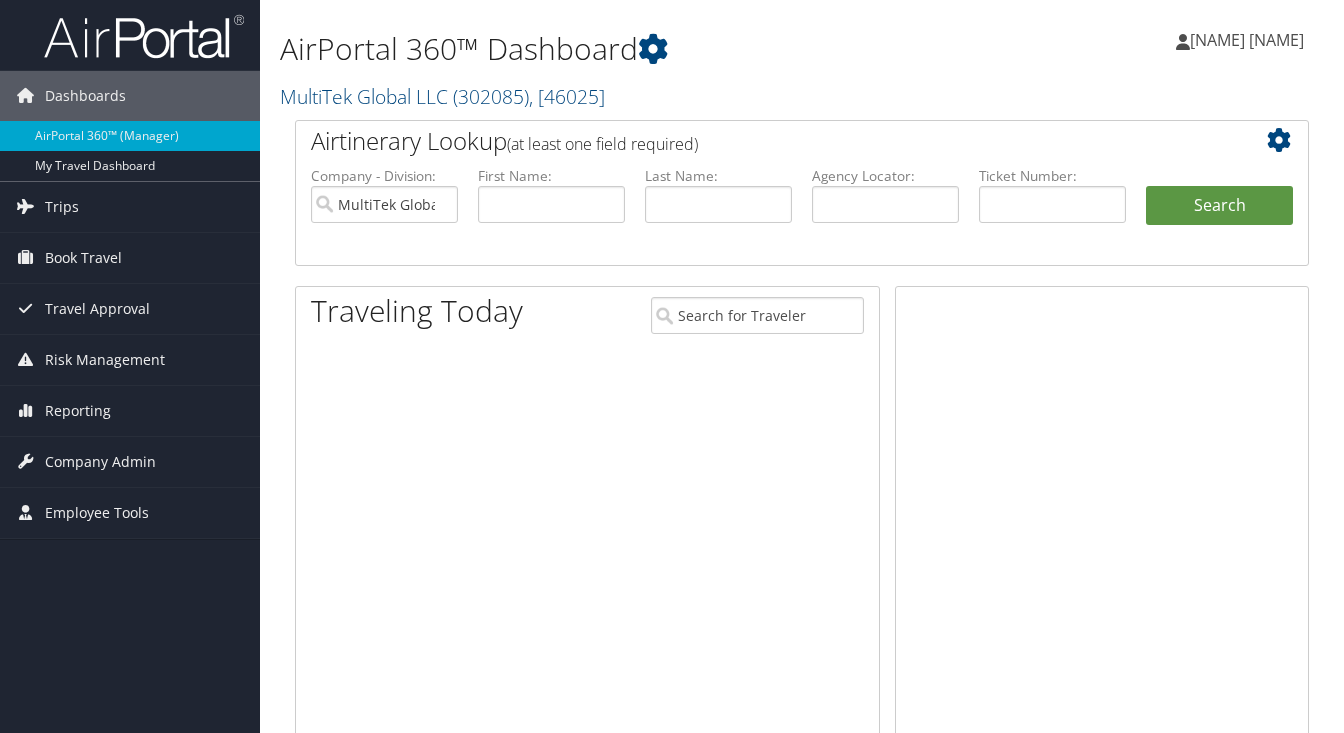 scroll, scrollTop: 0, scrollLeft: 0, axis: both 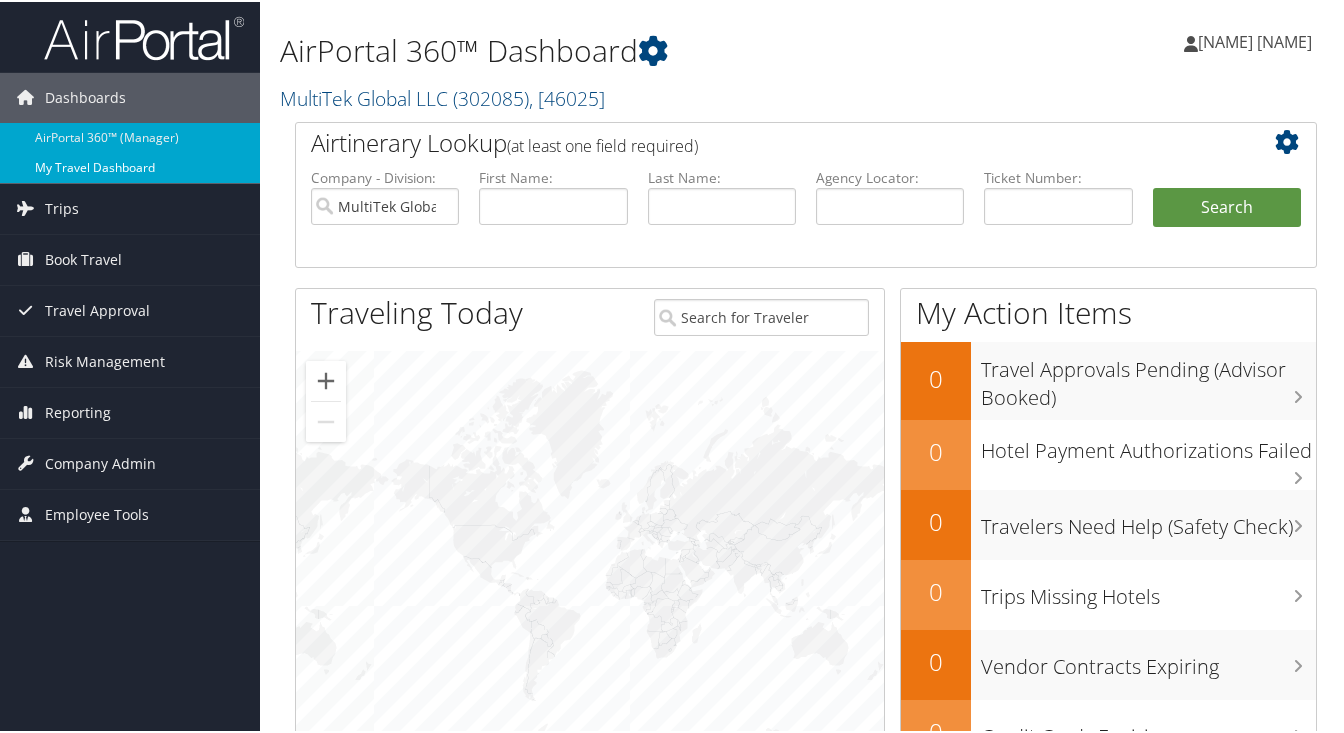 click on "My Travel Dashboard" at bounding box center (130, 166) 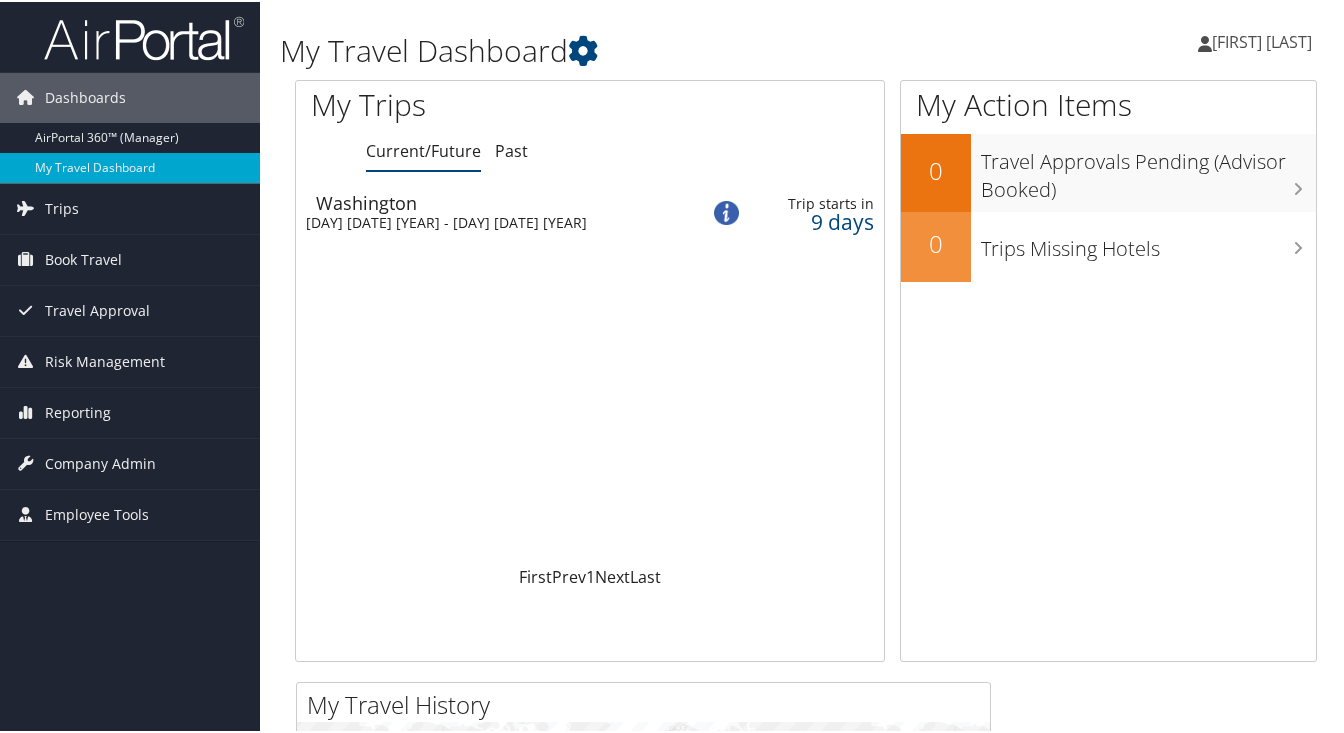 scroll, scrollTop: 0, scrollLeft: 0, axis: both 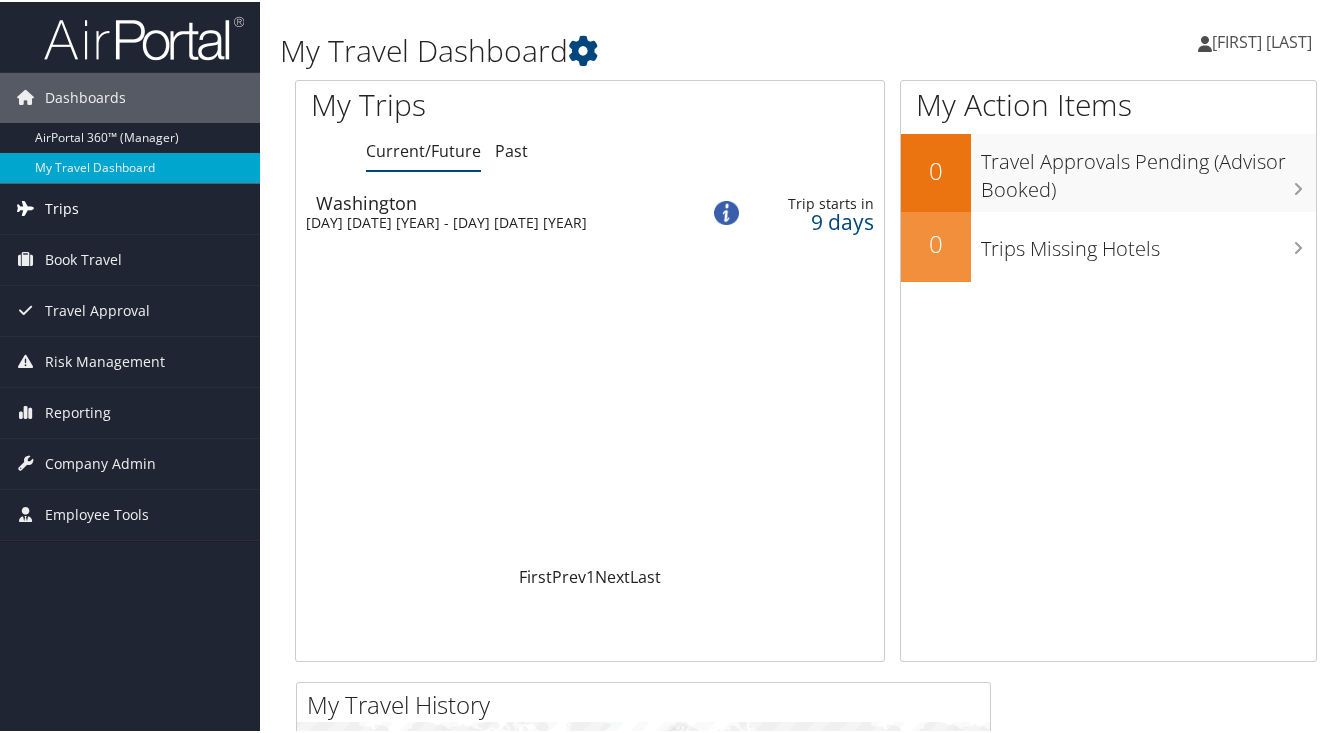 click on "Trips" at bounding box center [62, 207] 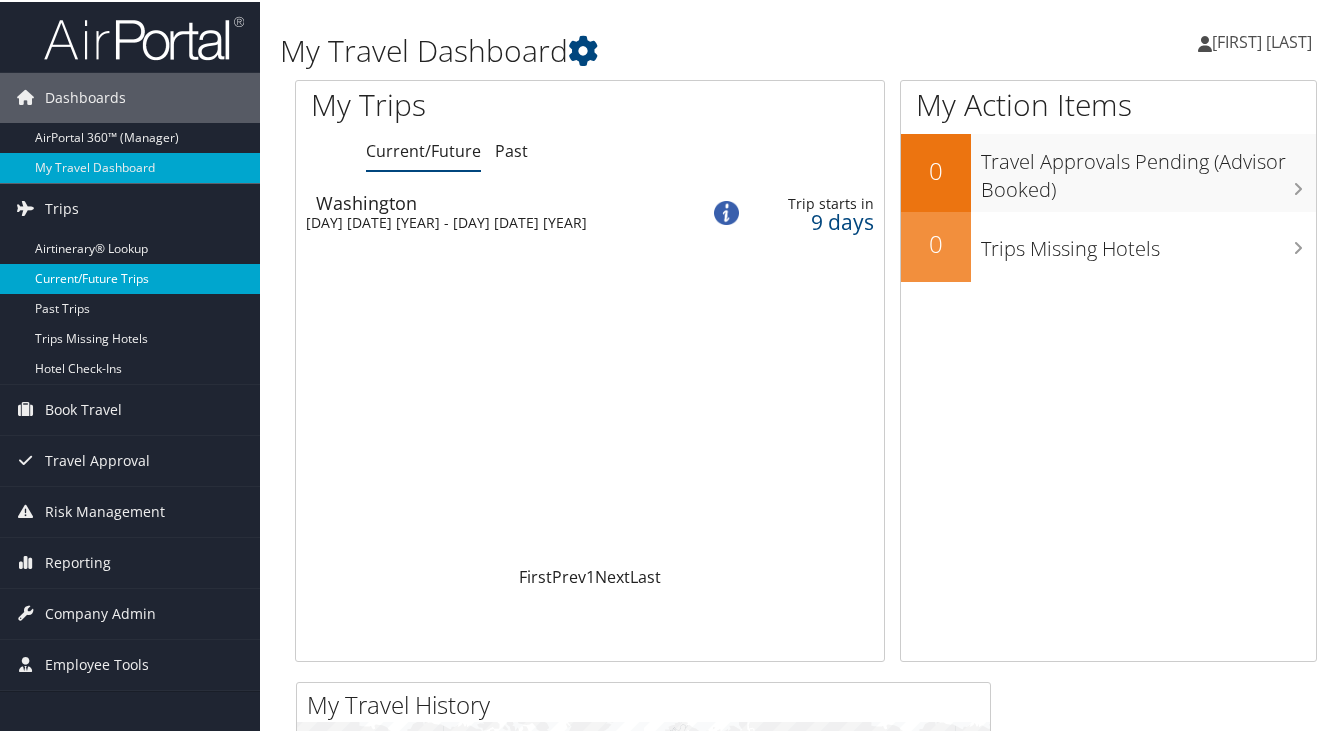 click on "Current/Future Trips" at bounding box center (130, 277) 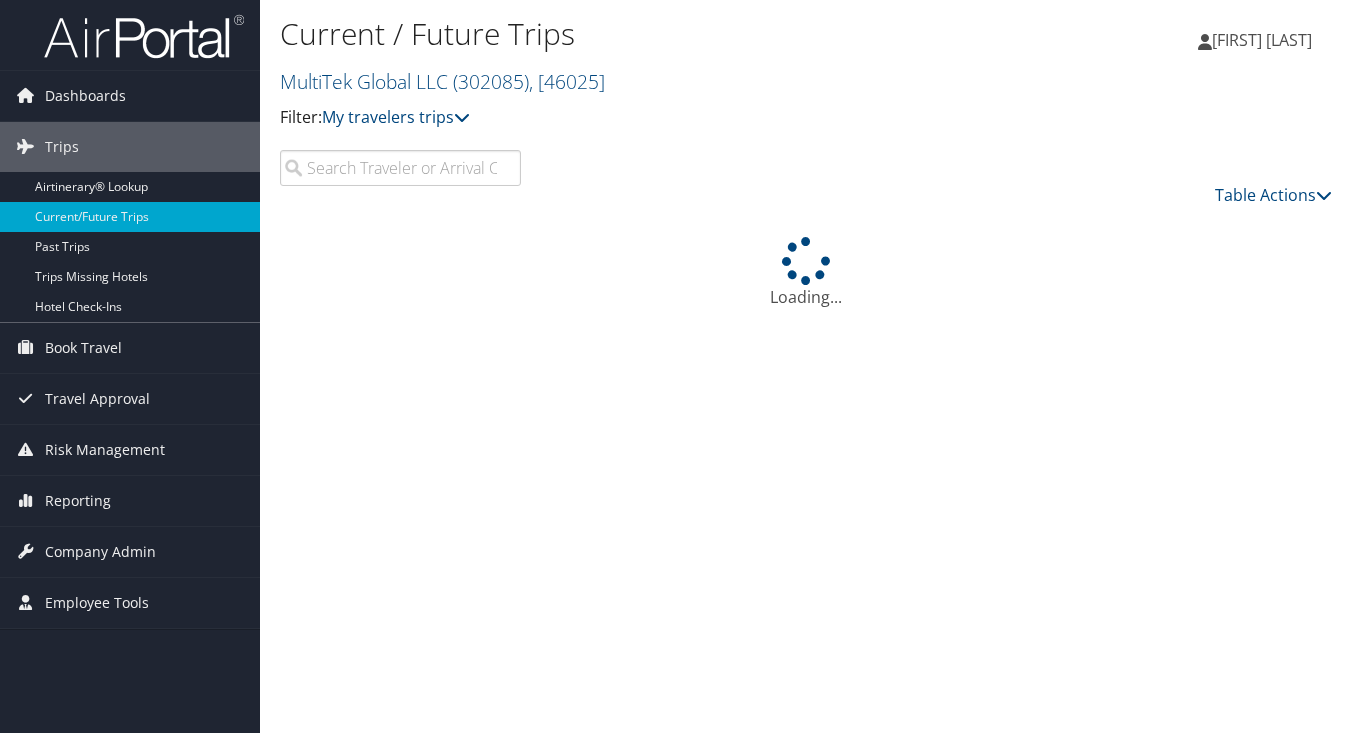 scroll, scrollTop: 0, scrollLeft: 0, axis: both 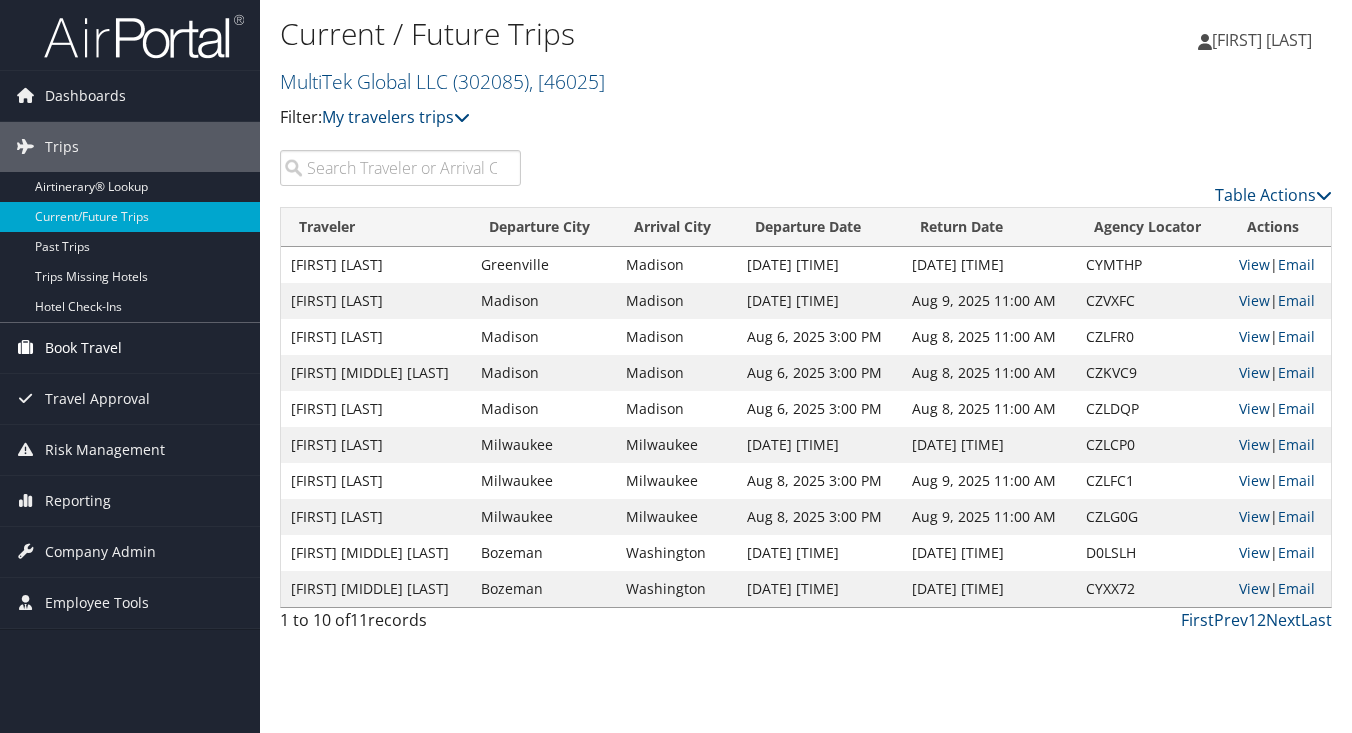 click on "Book Travel" at bounding box center [83, 348] 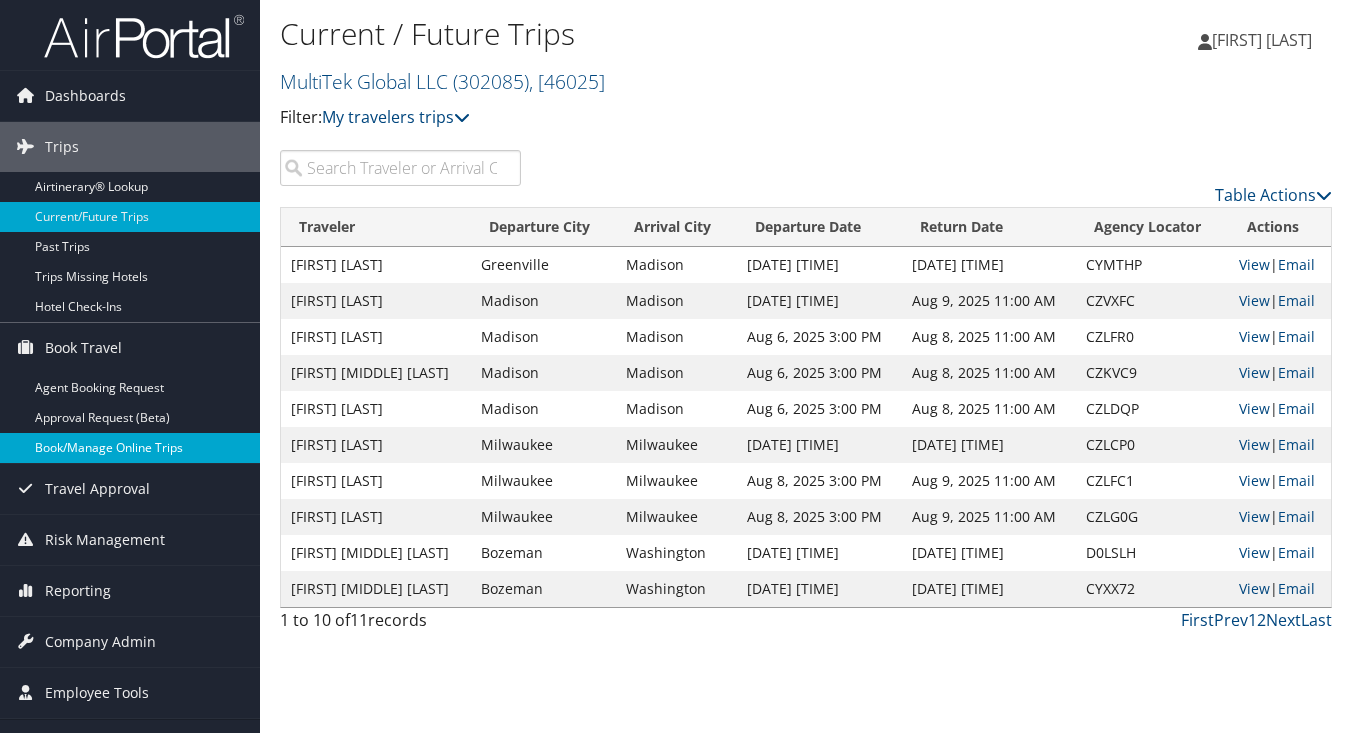 click on "Book/Manage Online Trips" at bounding box center (130, 448) 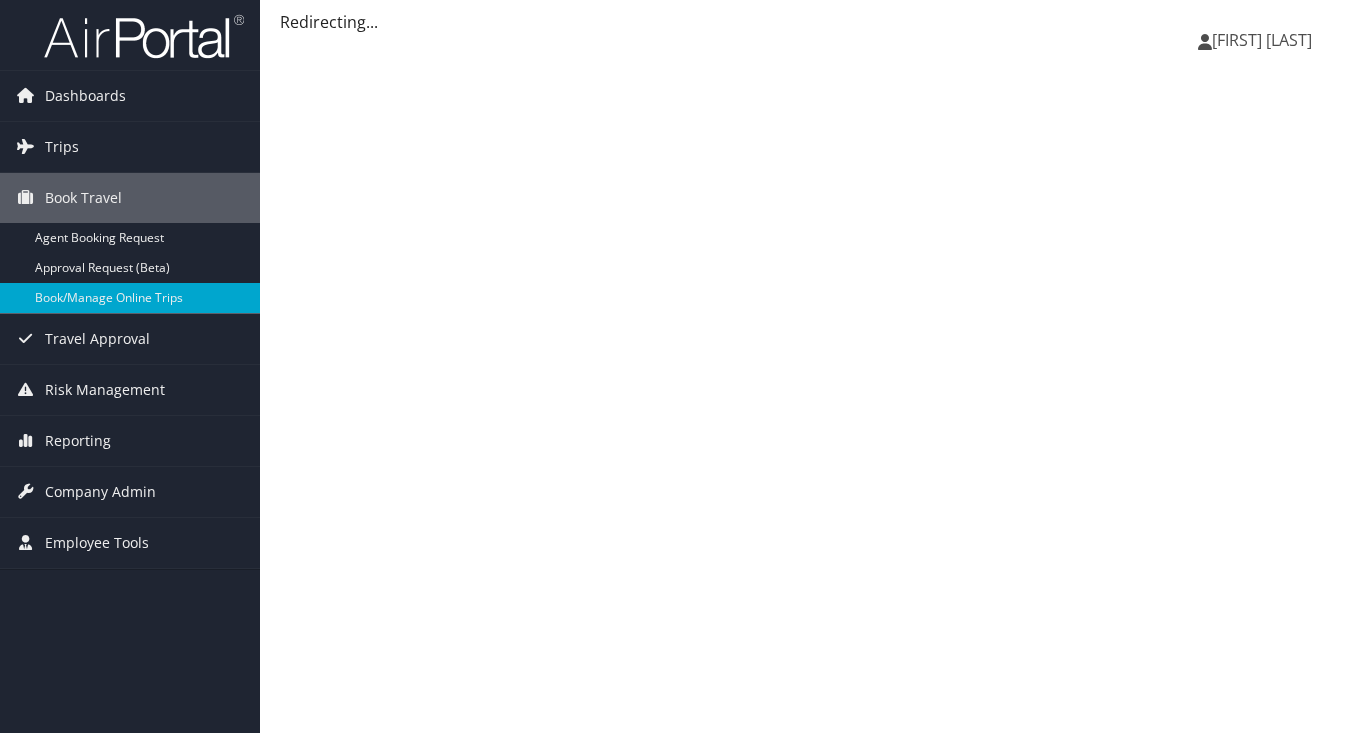 scroll, scrollTop: 0, scrollLeft: 0, axis: both 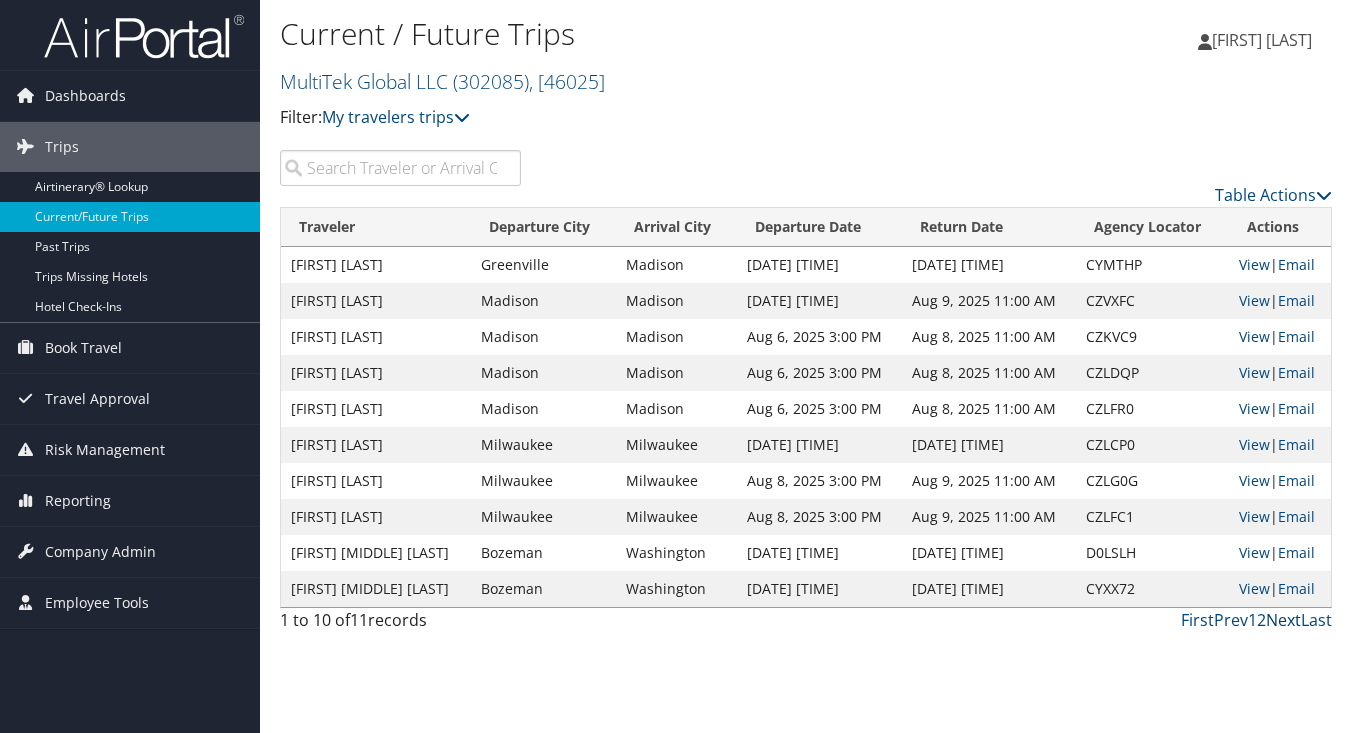 click on "Next" at bounding box center [1283, 620] 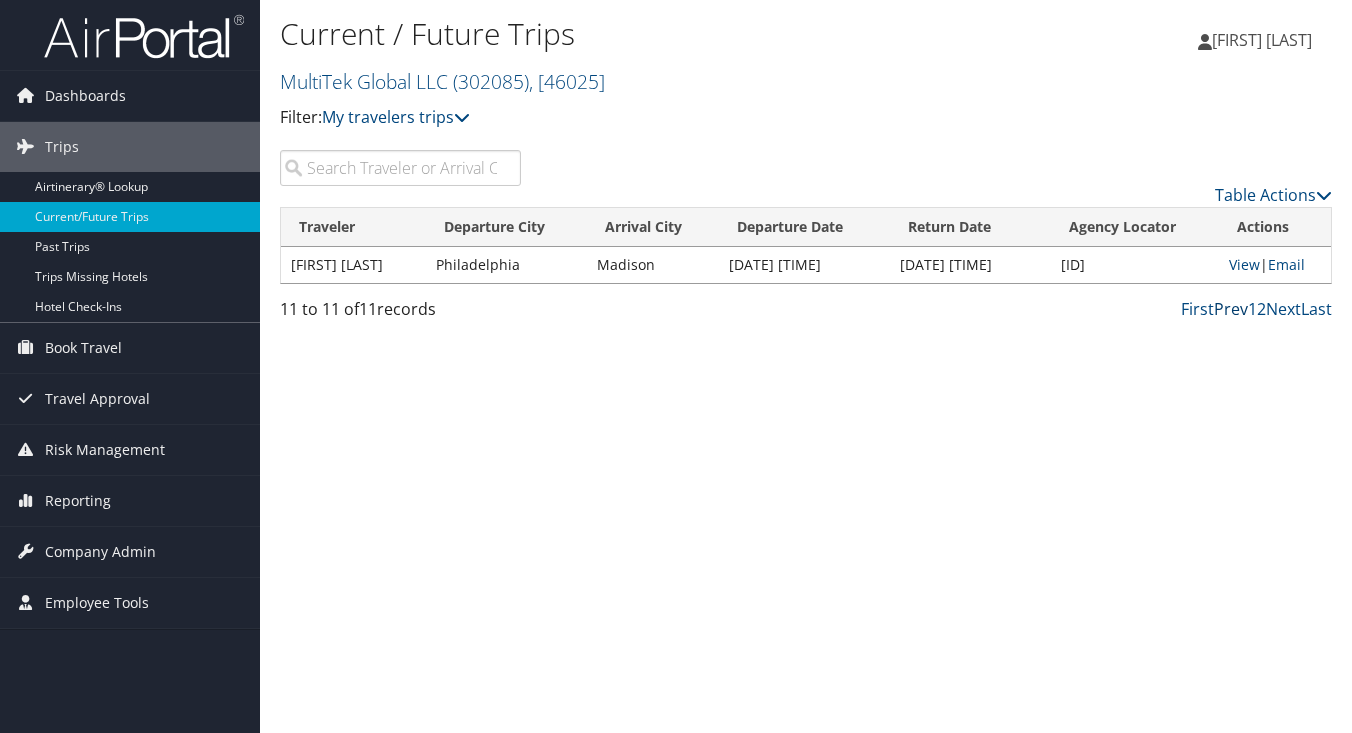 click on "Prev" at bounding box center (1231, 309) 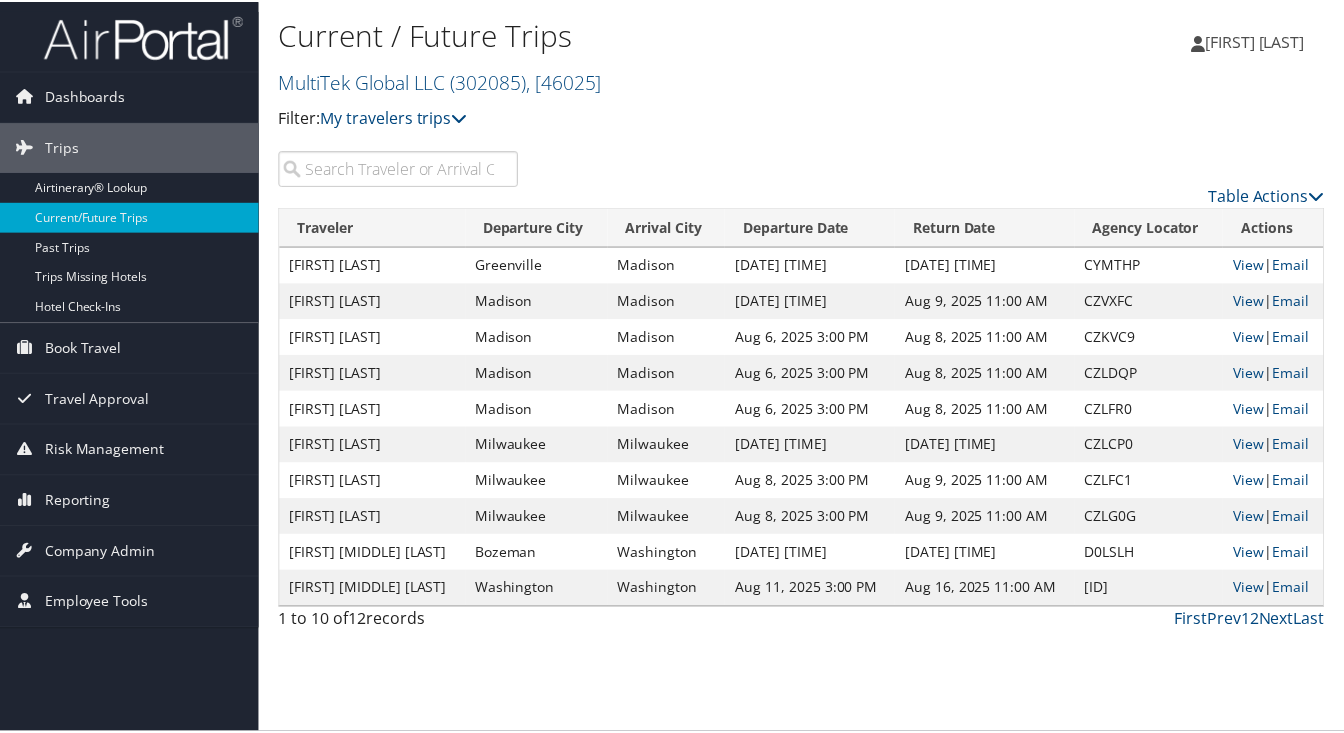 scroll, scrollTop: 0, scrollLeft: 0, axis: both 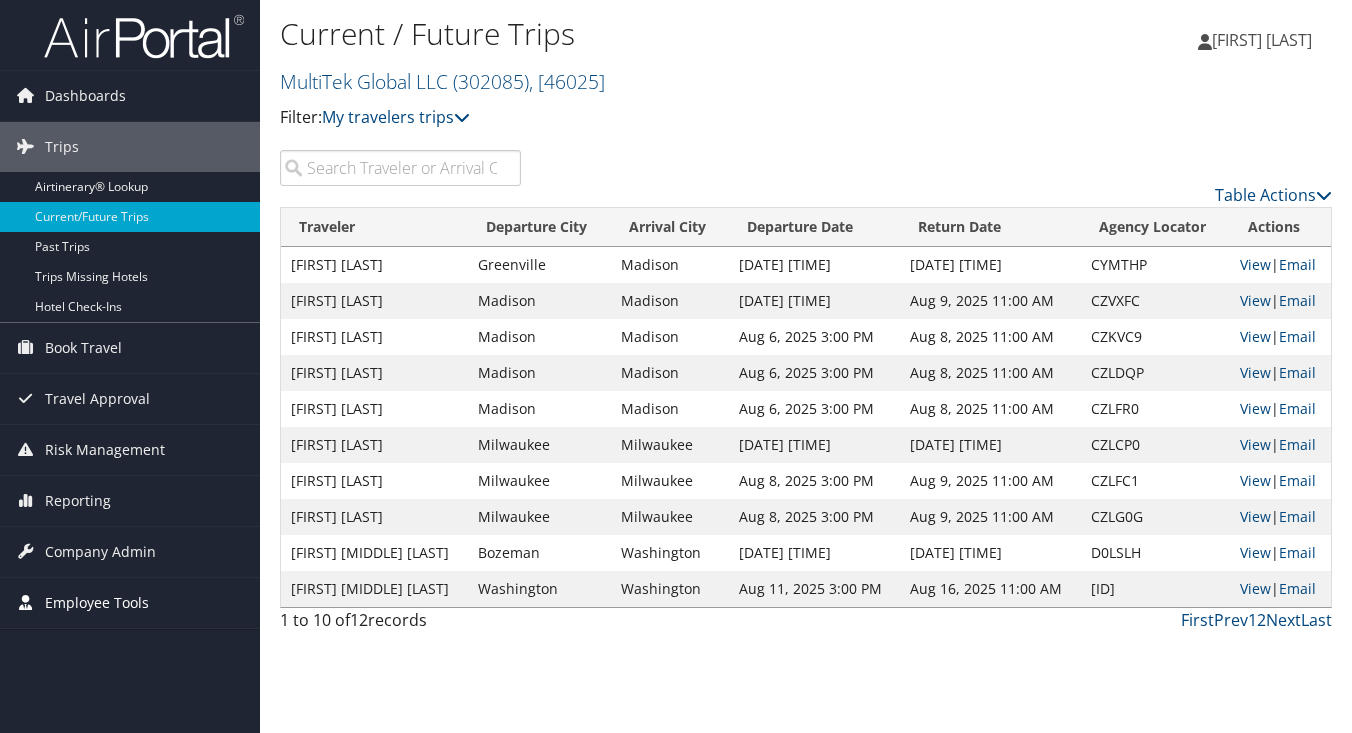 click on "Employee Tools" at bounding box center (97, 603) 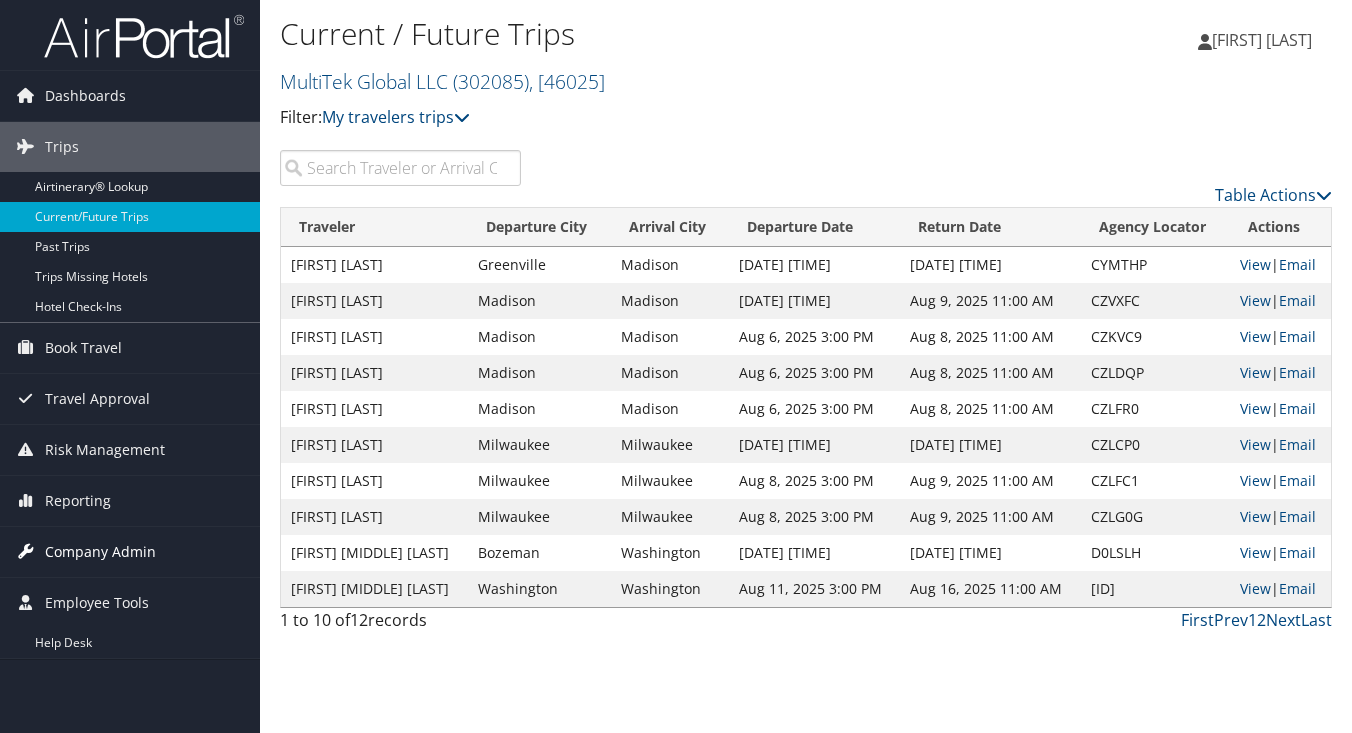 click on "Company Admin" at bounding box center [100, 552] 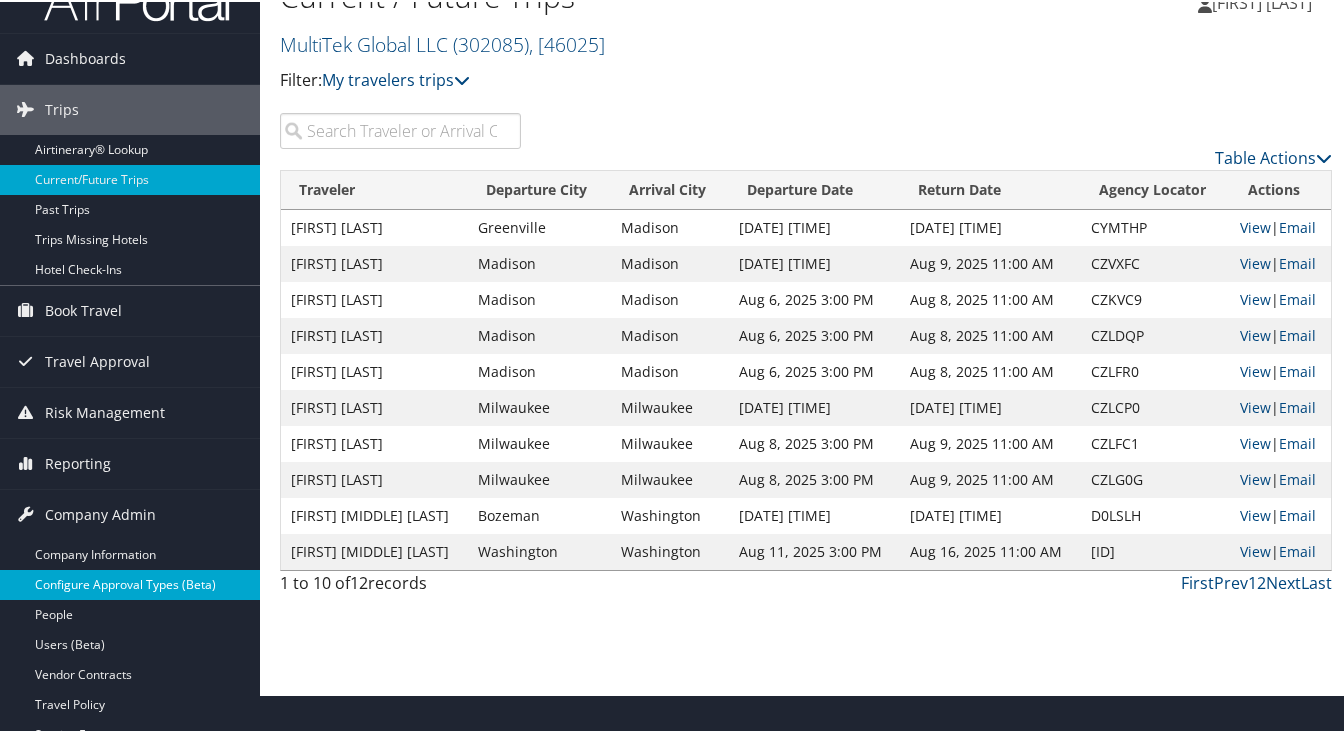 scroll, scrollTop: 9, scrollLeft: 0, axis: vertical 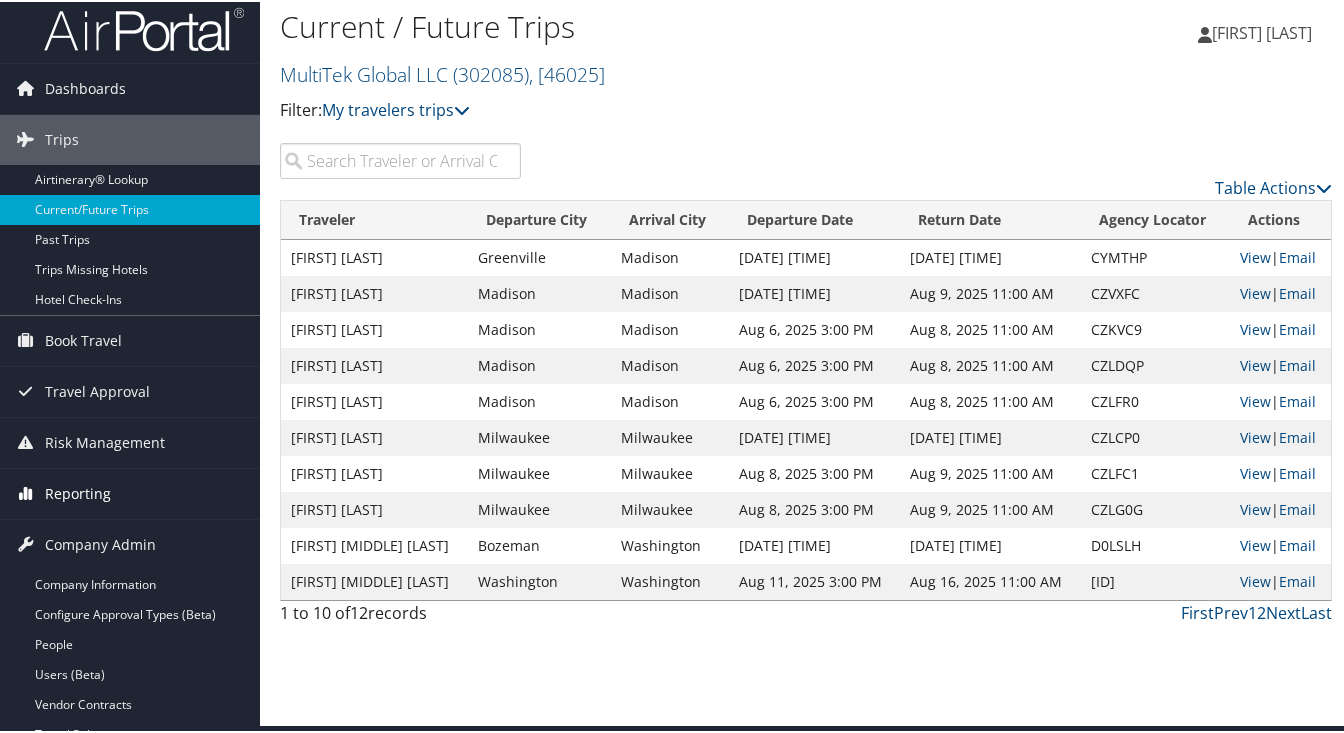 click on "Reporting" at bounding box center (78, 492) 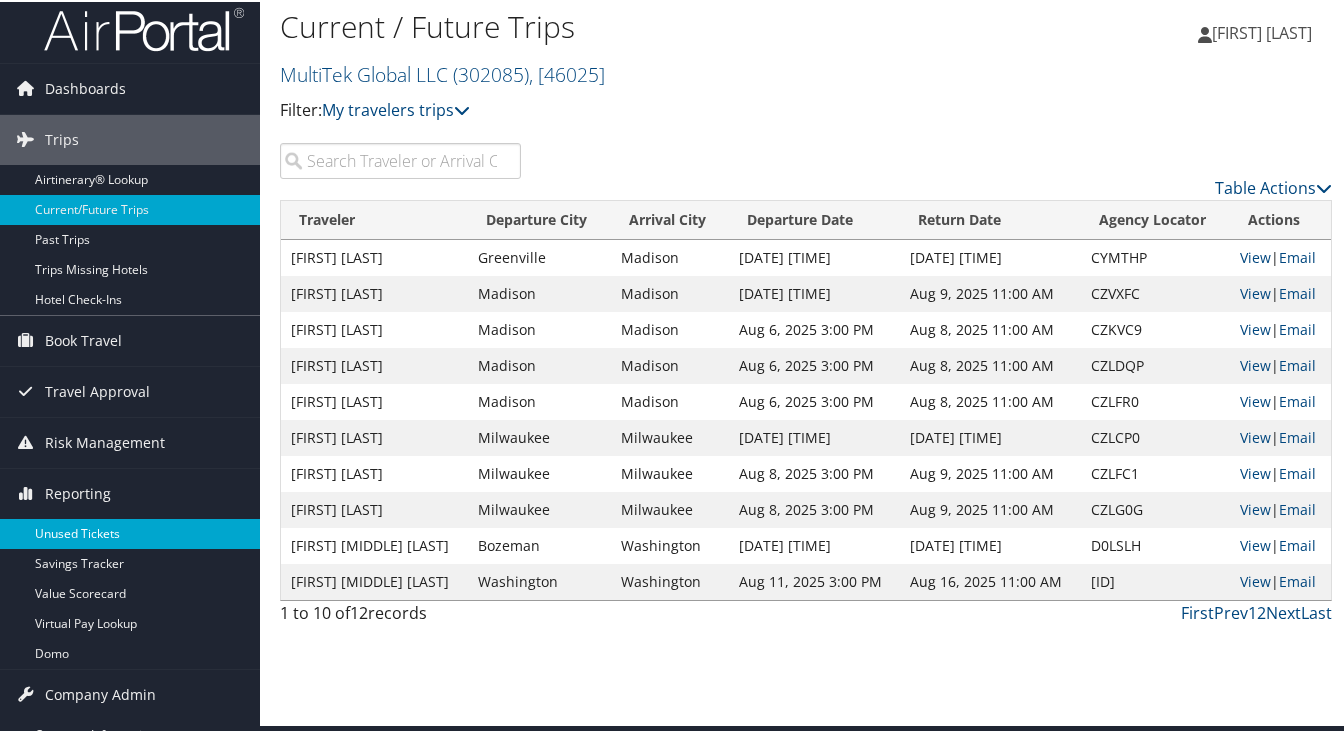 click on "Unused Tickets" at bounding box center (130, 532) 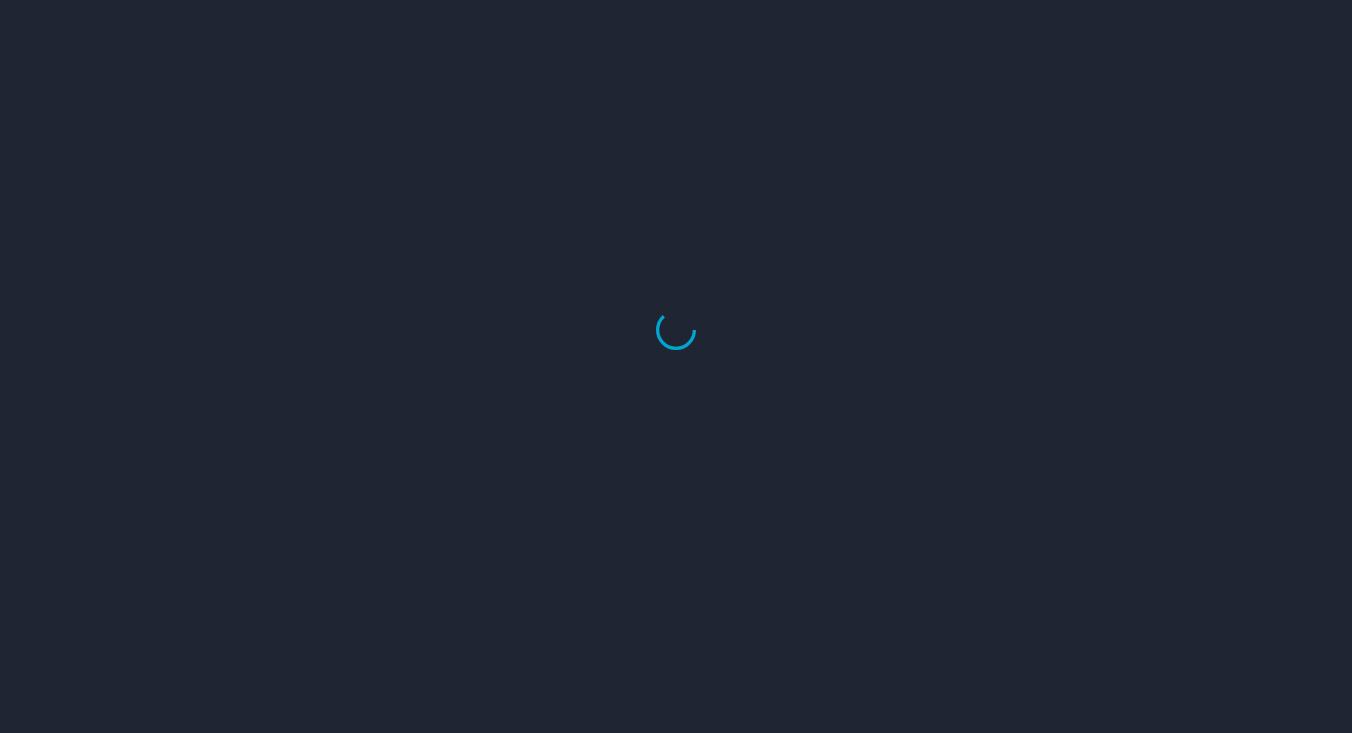 scroll, scrollTop: 0, scrollLeft: 0, axis: both 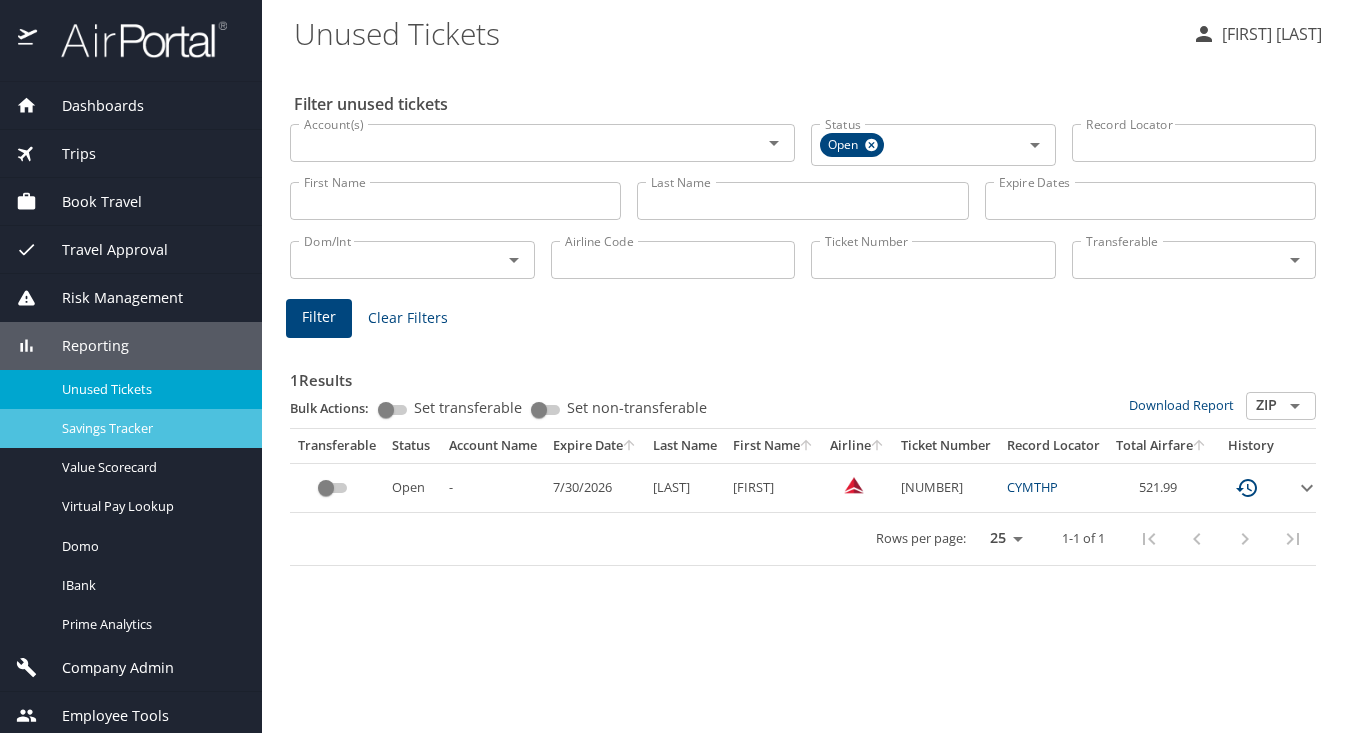 click on "Savings Tracker" at bounding box center (150, 428) 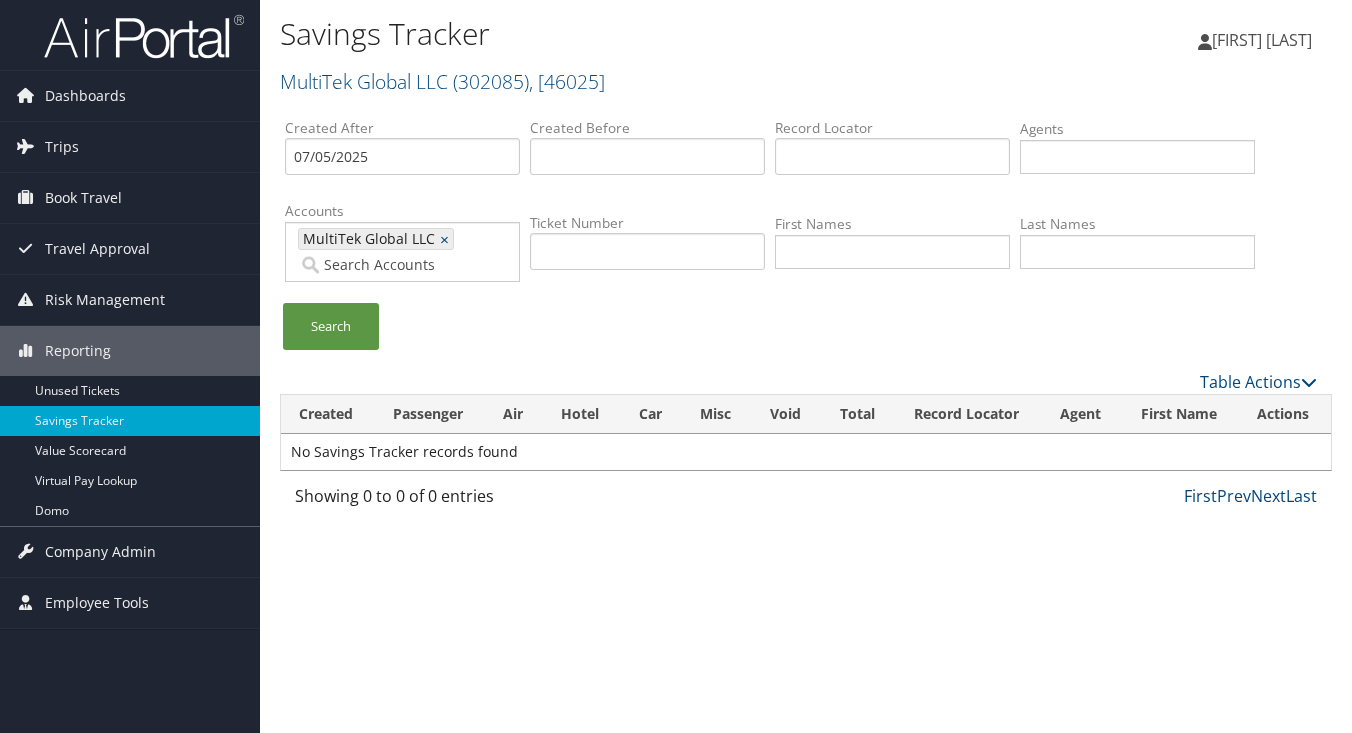 scroll, scrollTop: 0, scrollLeft: 0, axis: both 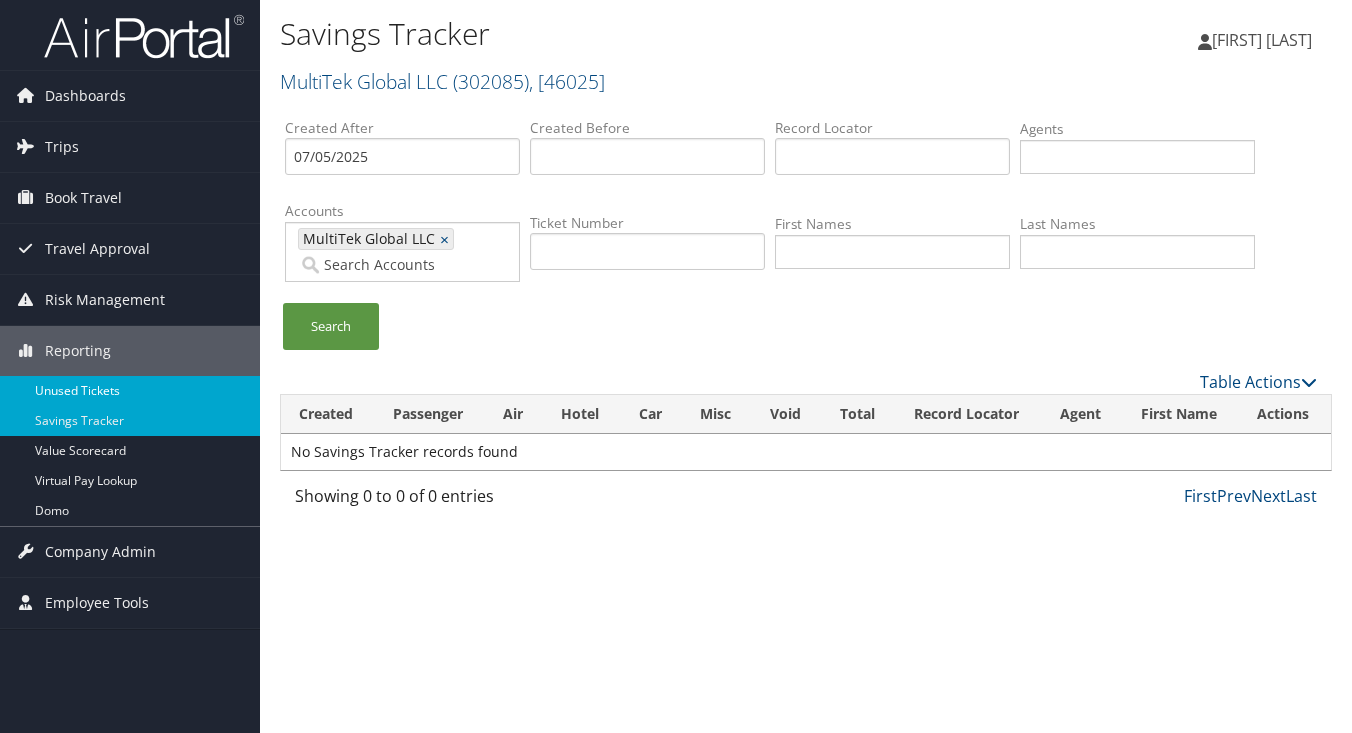 click on "Unused Tickets" at bounding box center [130, 391] 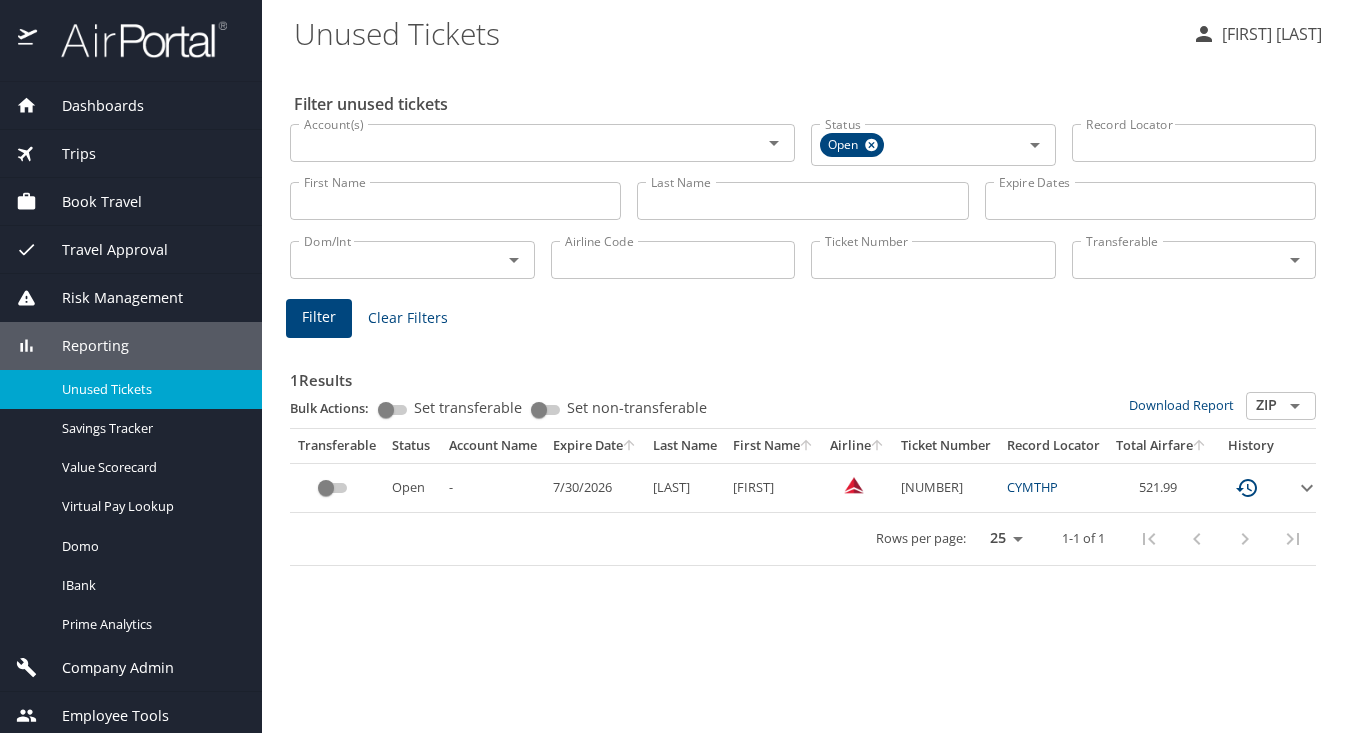 scroll, scrollTop: 0, scrollLeft: 0, axis: both 